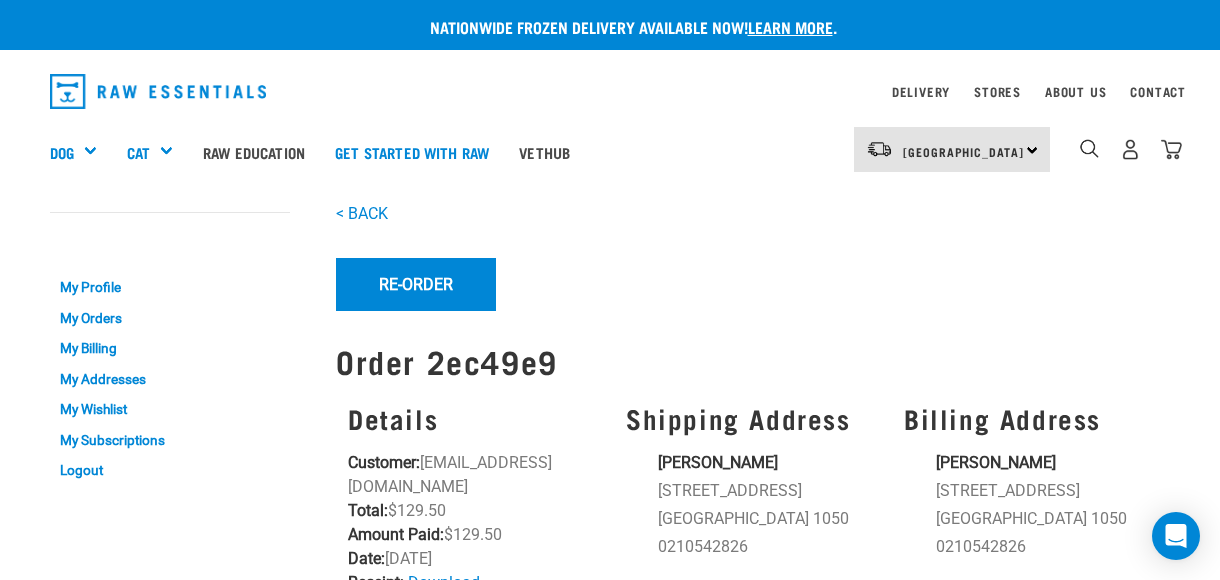 scroll, scrollTop: 0, scrollLeft: 0, axis: both 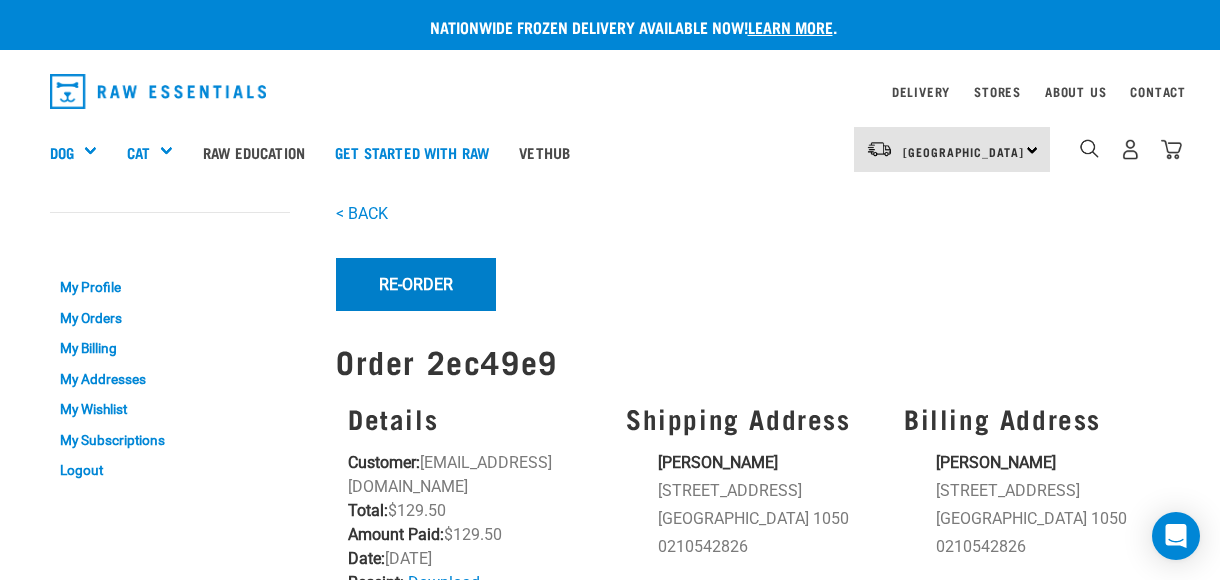 click on "Re-Order" at bounding box center (416, 284) 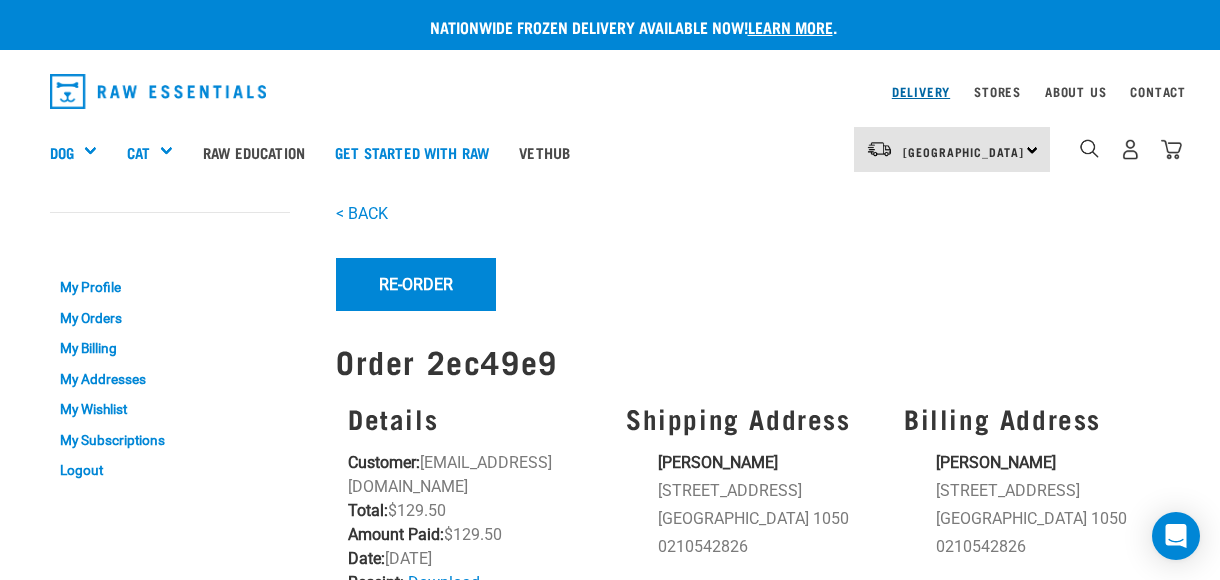 click on "Delivery" at bounding box center (921, 91) 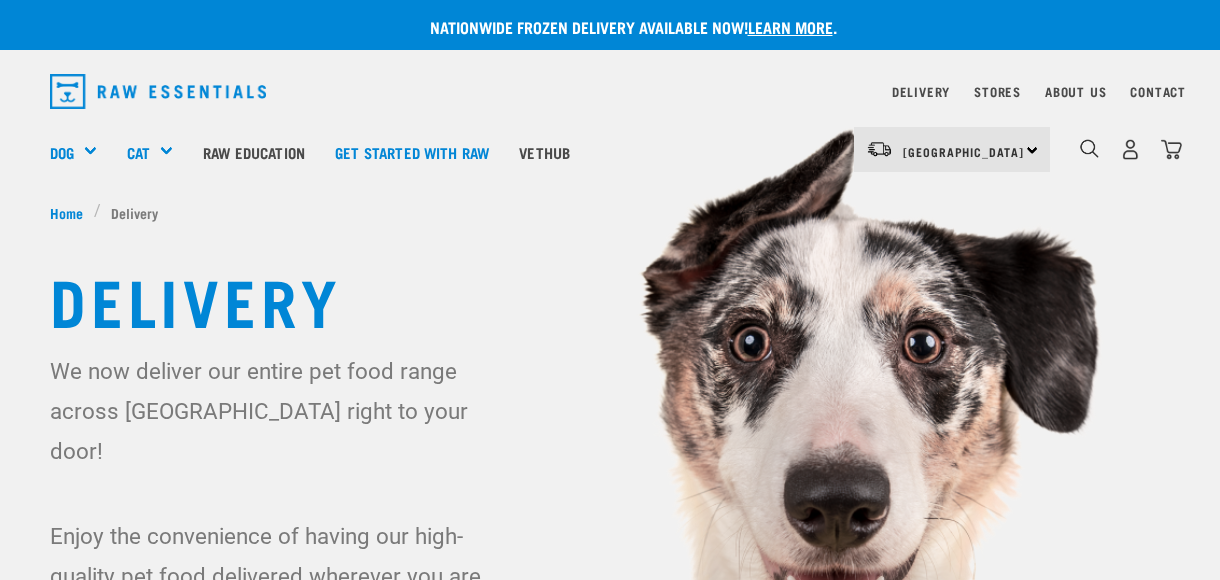 scroll, scrollTop: 0, scrollLeft: 0, axis: both 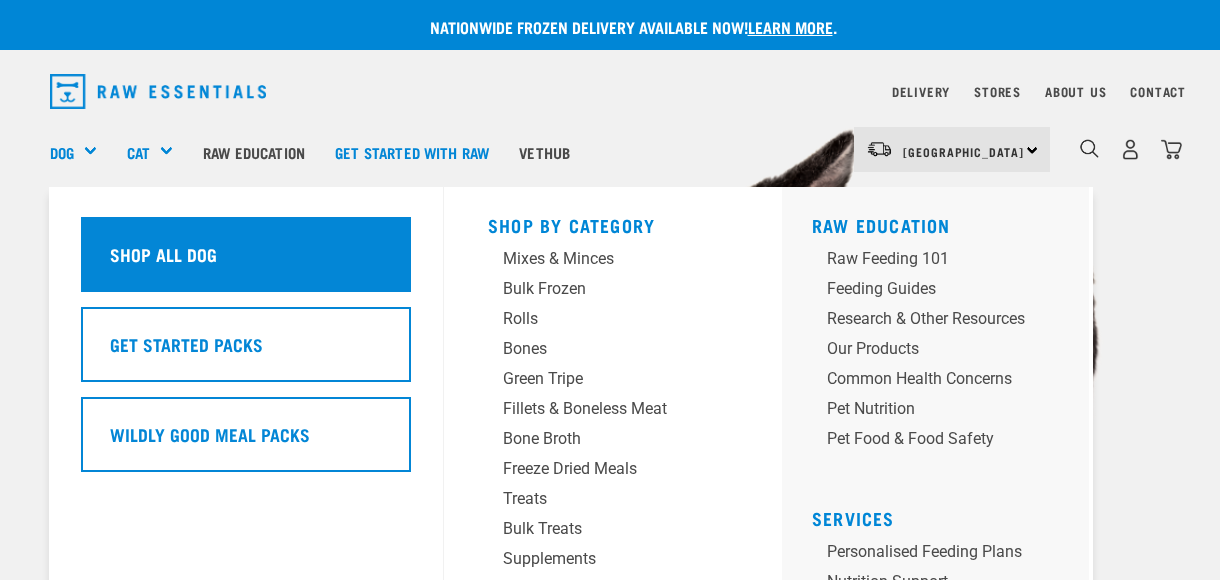 click on "Shop all dog" at bounding box center (163, 254) 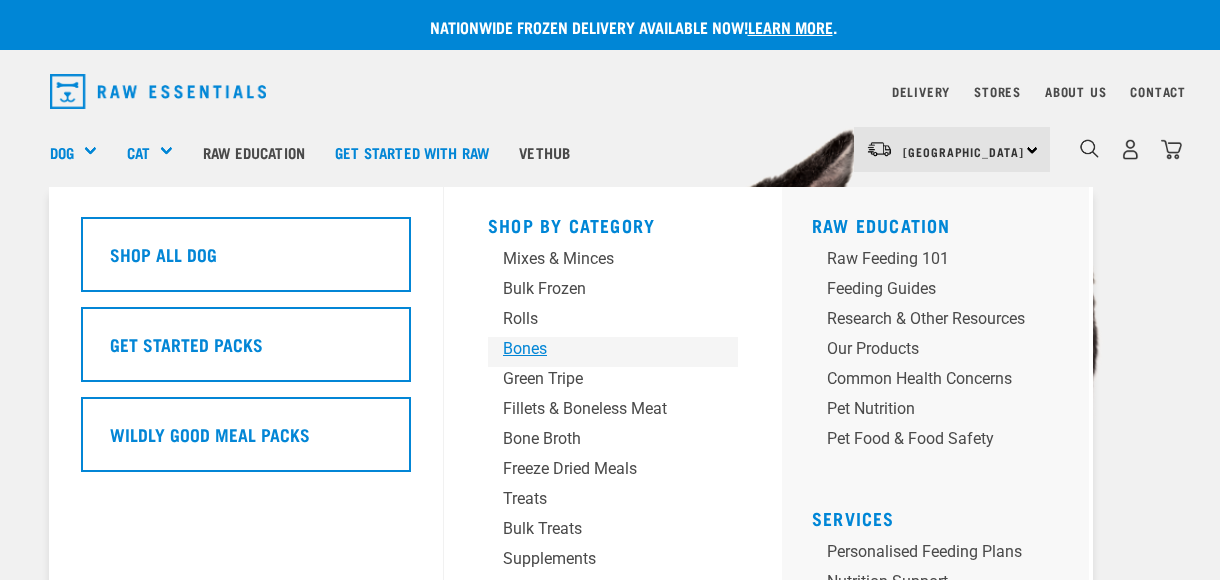 click on "Bones" at bounding box center (596, 349) 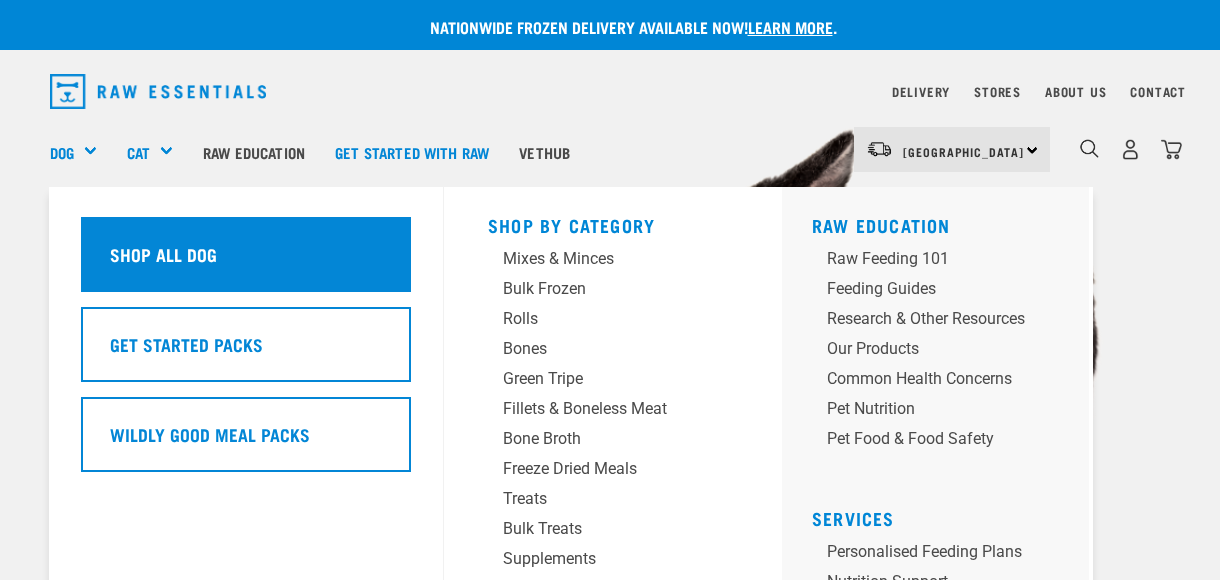 click on "Shop all dog" at bounding box center [246, 254] 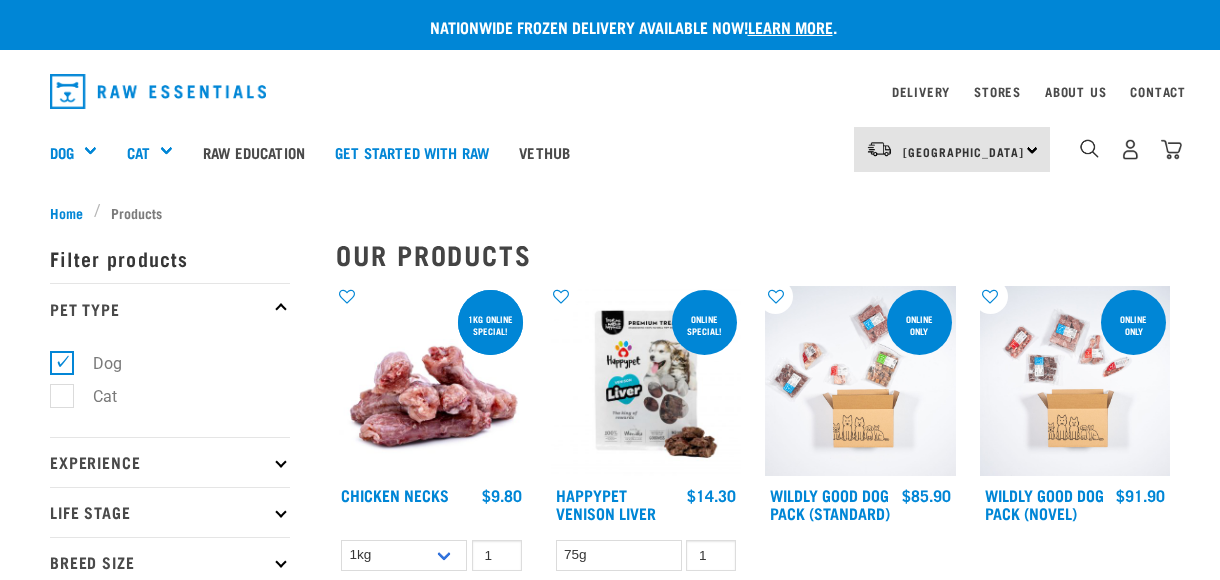 scroll, scrollTop: 0, scrollLeft: 0, axis: both 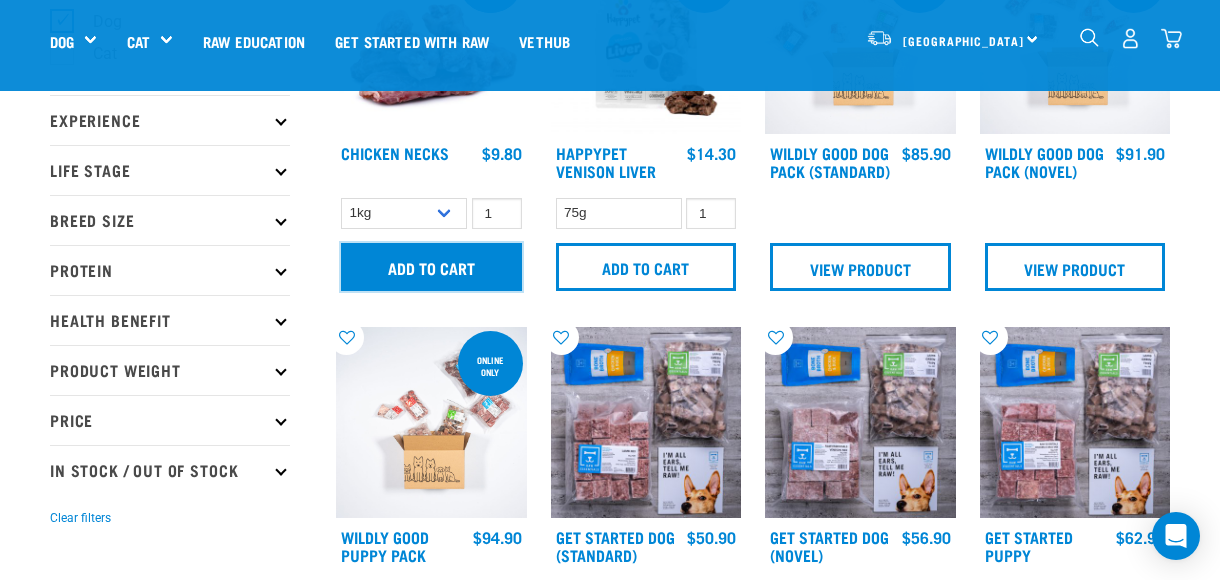click on "Add to cart" at bounding box center (431, 267) 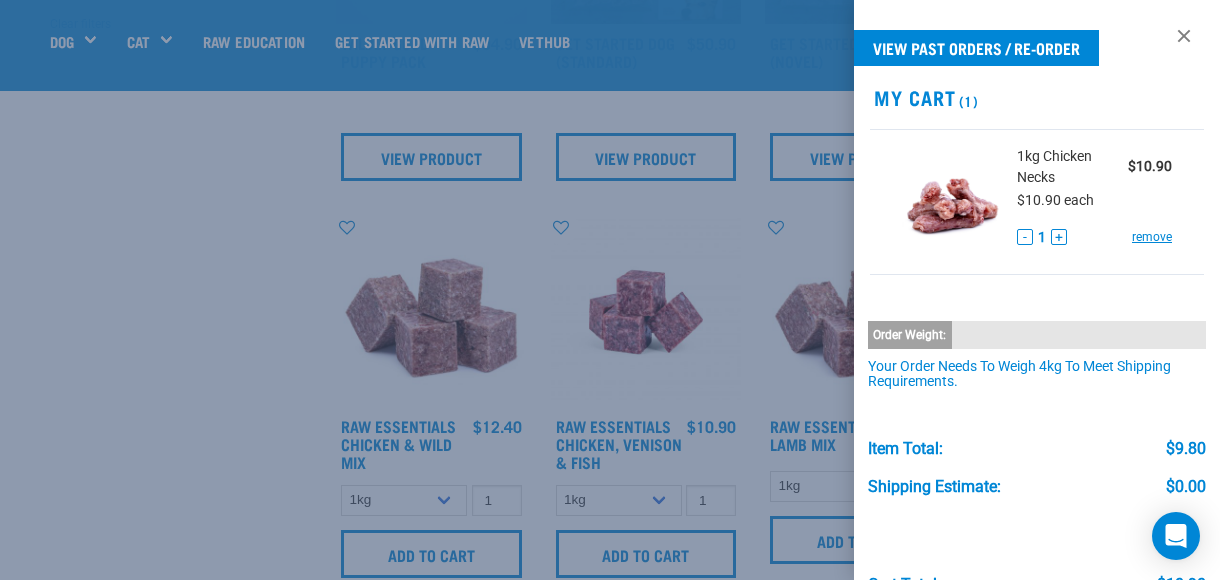 scroll, scrollTop: 700, scrollLeft: 0, axis: vertical 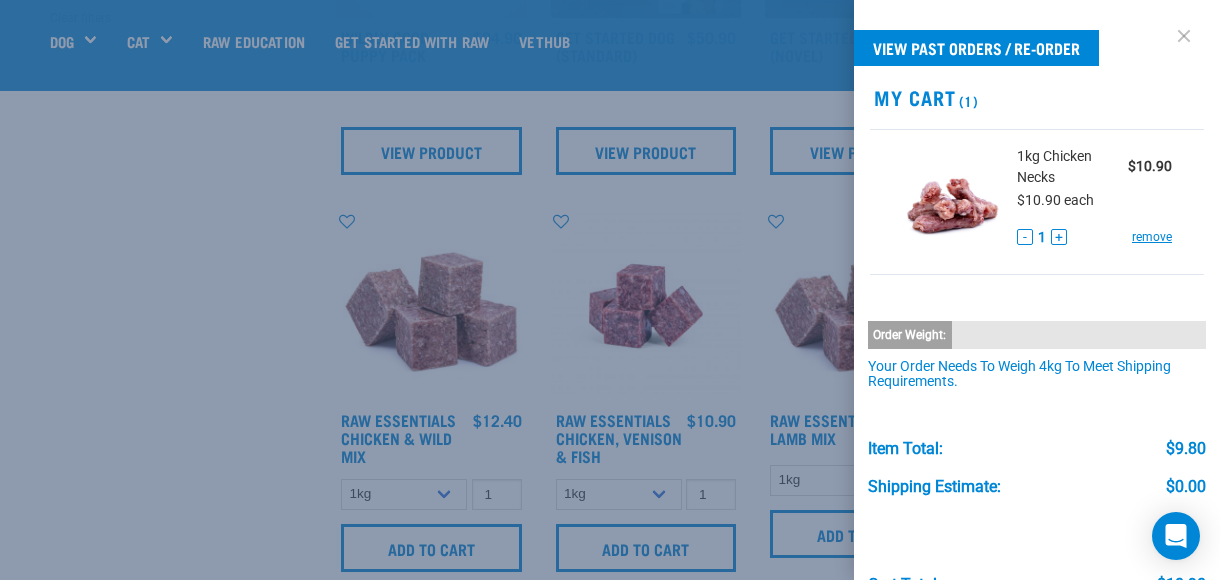 click at bounding box center [1184, 36] 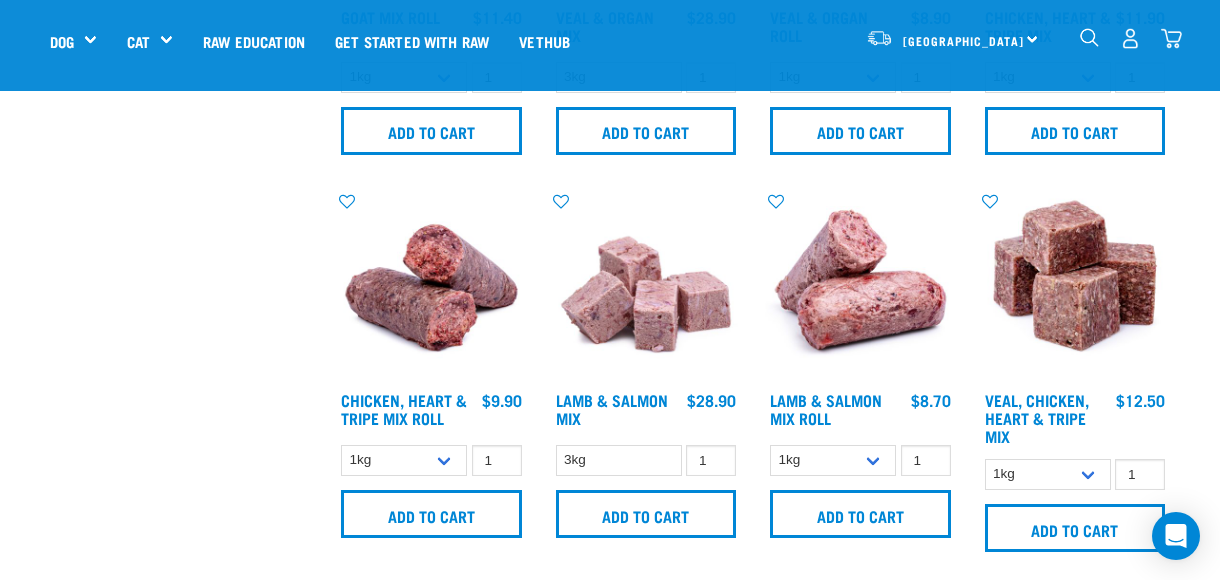 scroll, scrollTop: 1900, scrollLeft: 0, axis: vertical 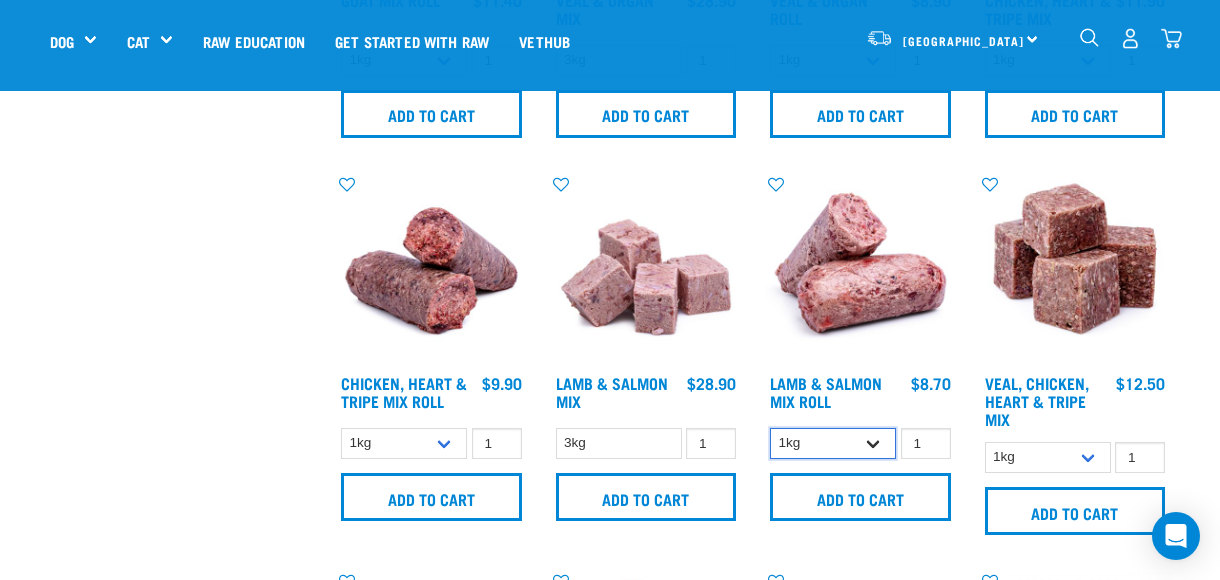 click on "1kg
Bulk (10kg)" at bounding box center (833, 443) 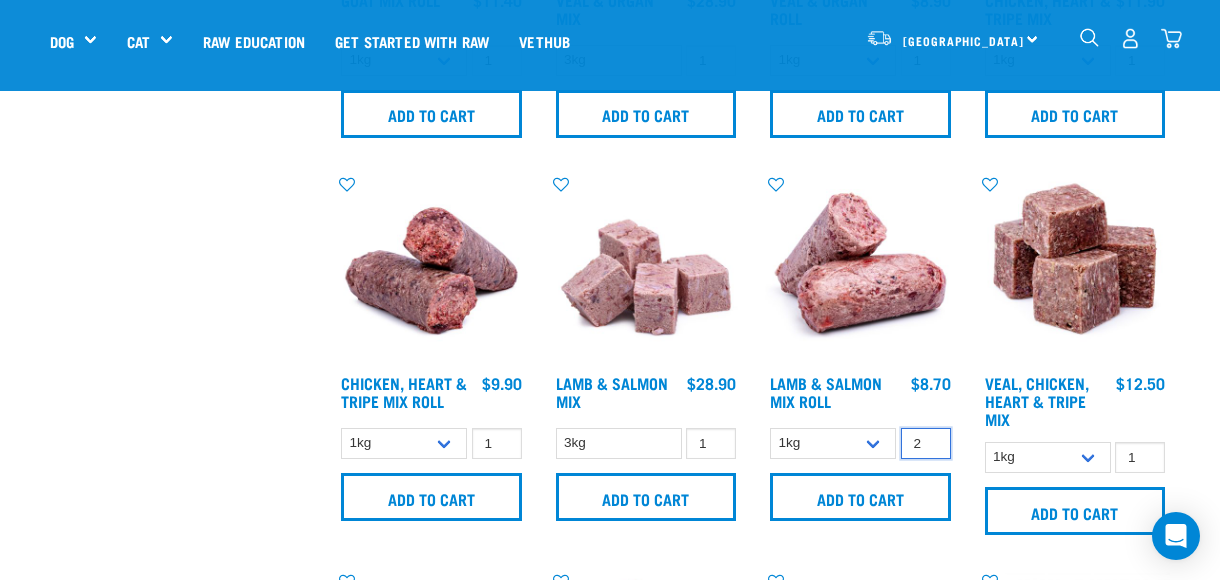 click on "2" at bounding box center (926, 443) 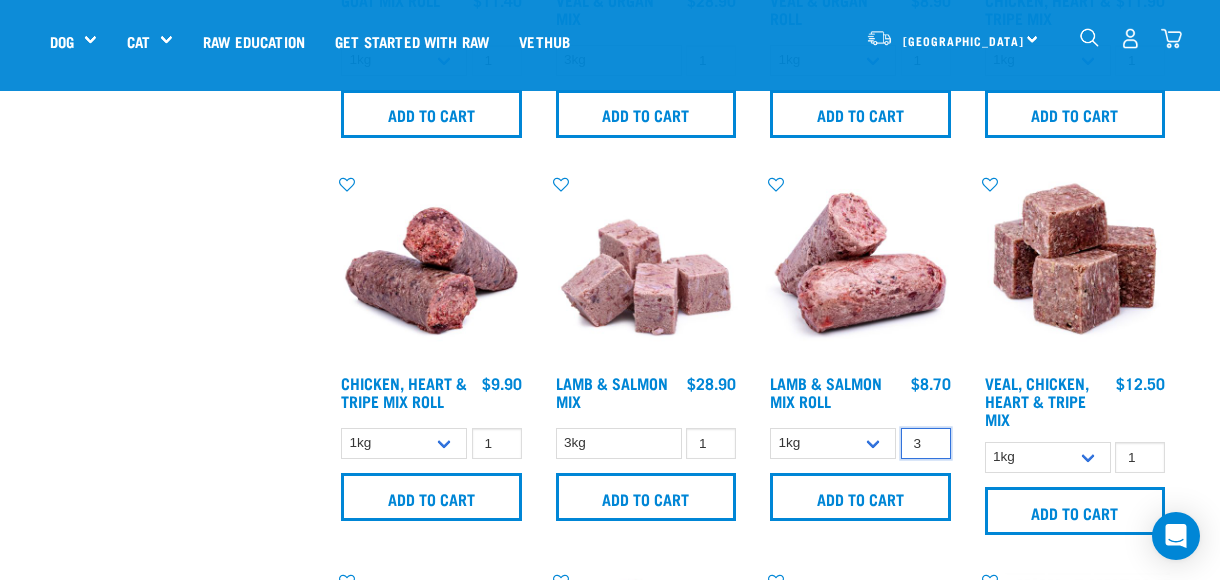 click on "3" at bounding box center (926, 443) 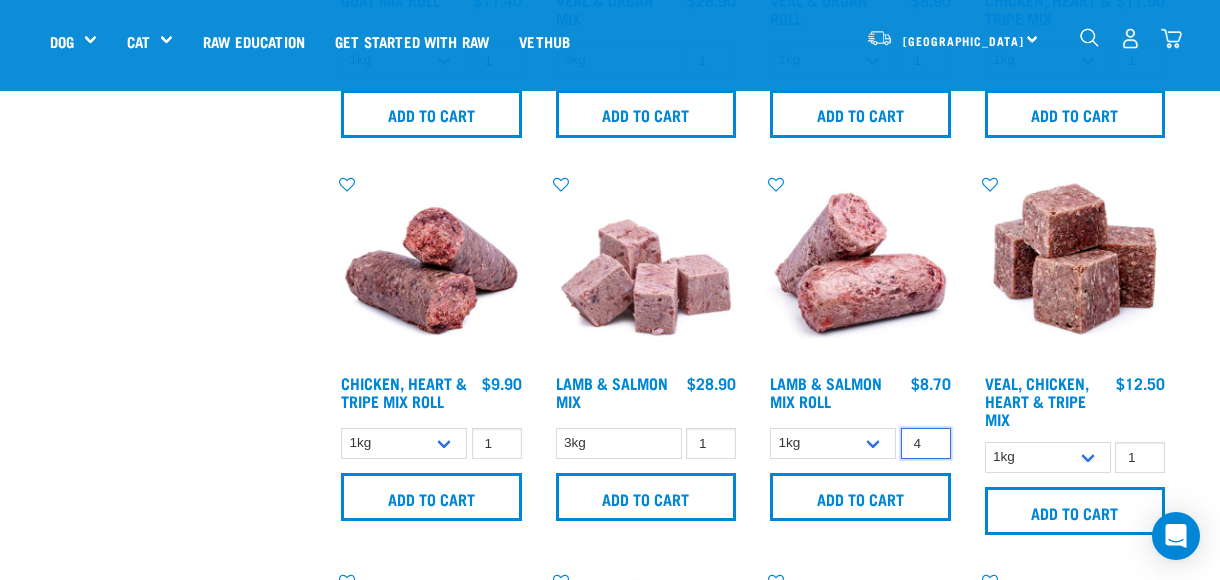 type on "4" 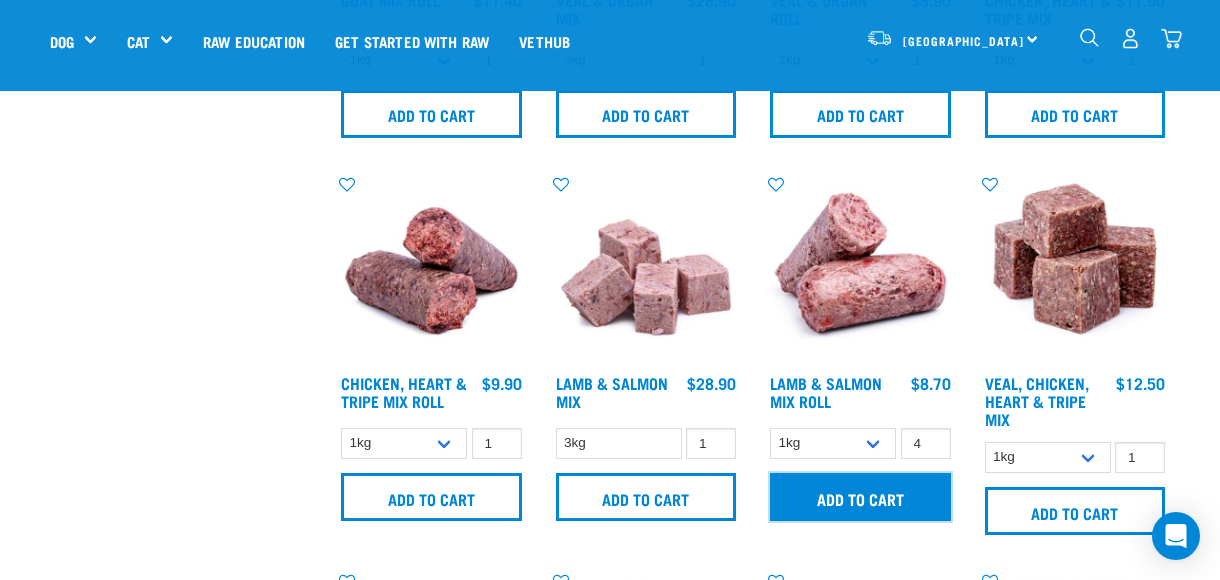 click on "Add to cart" at bounding box center (860, 497) 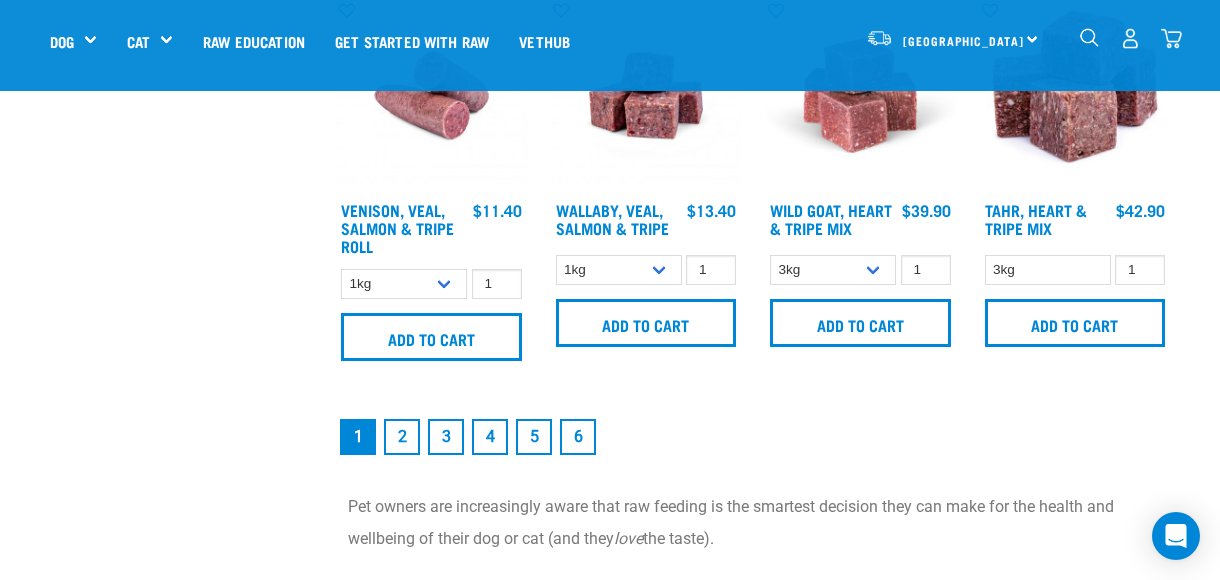 scroll, scrollTop: 2900, scrollLeft: 0, axis: vertical 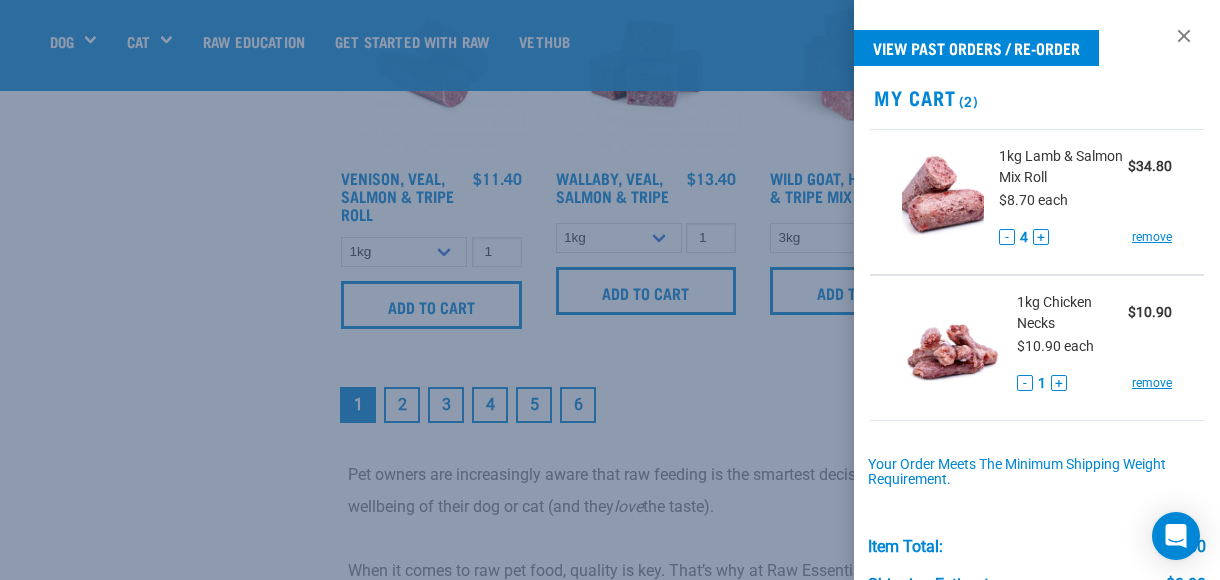 click at bounding box center (610, 290) 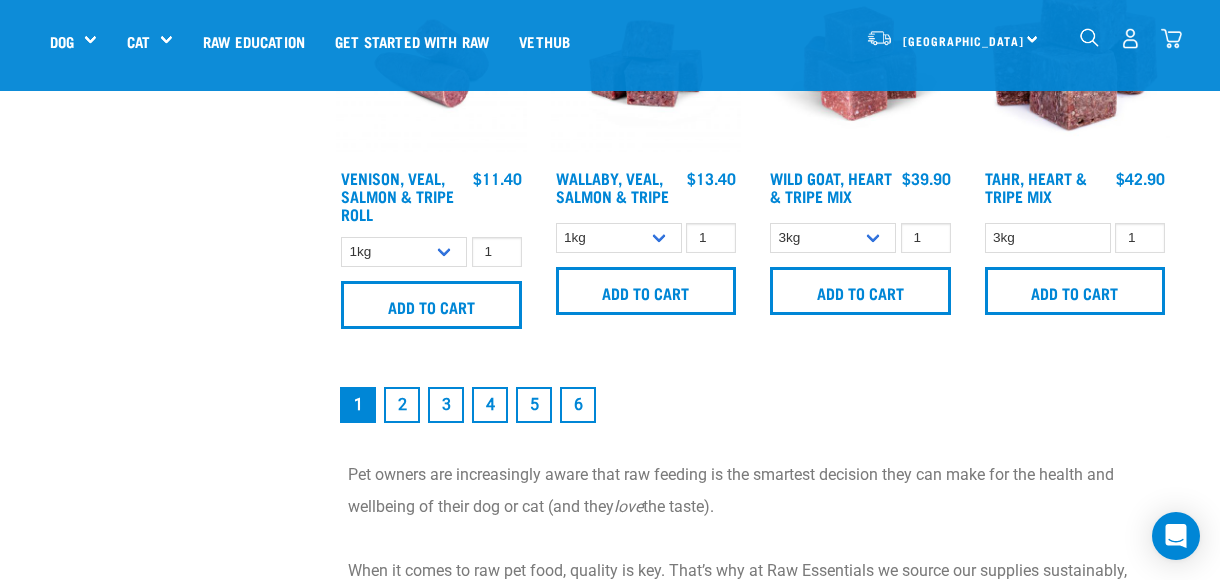 click on "2" at bounding box center [402, 405] 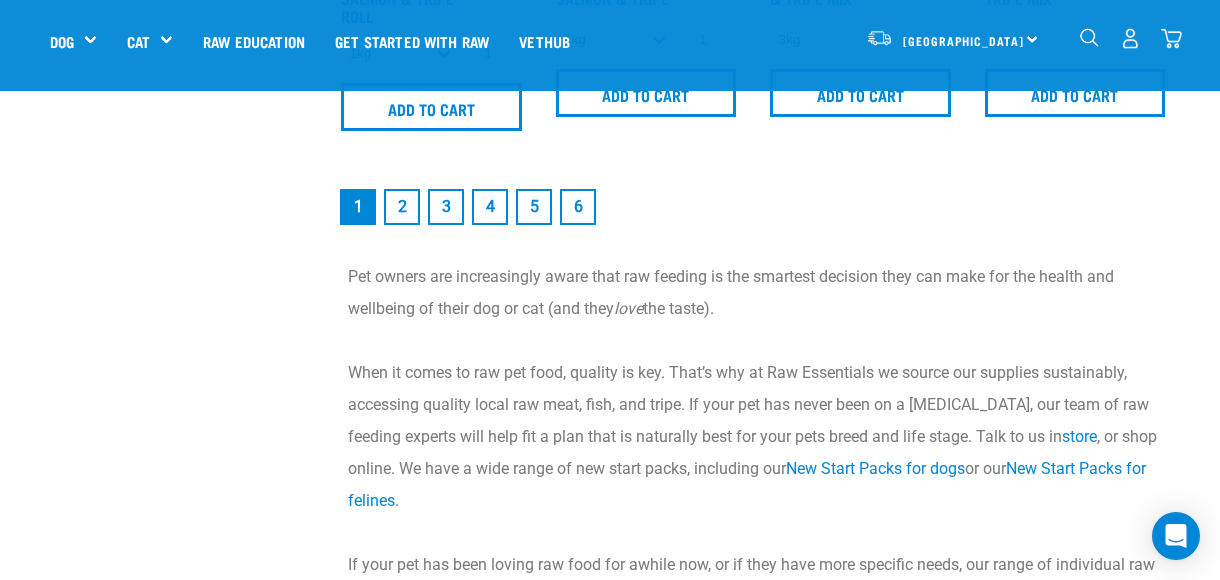 scroll, scrollTop: 3100, scrollLeft: 0, axis: vertical 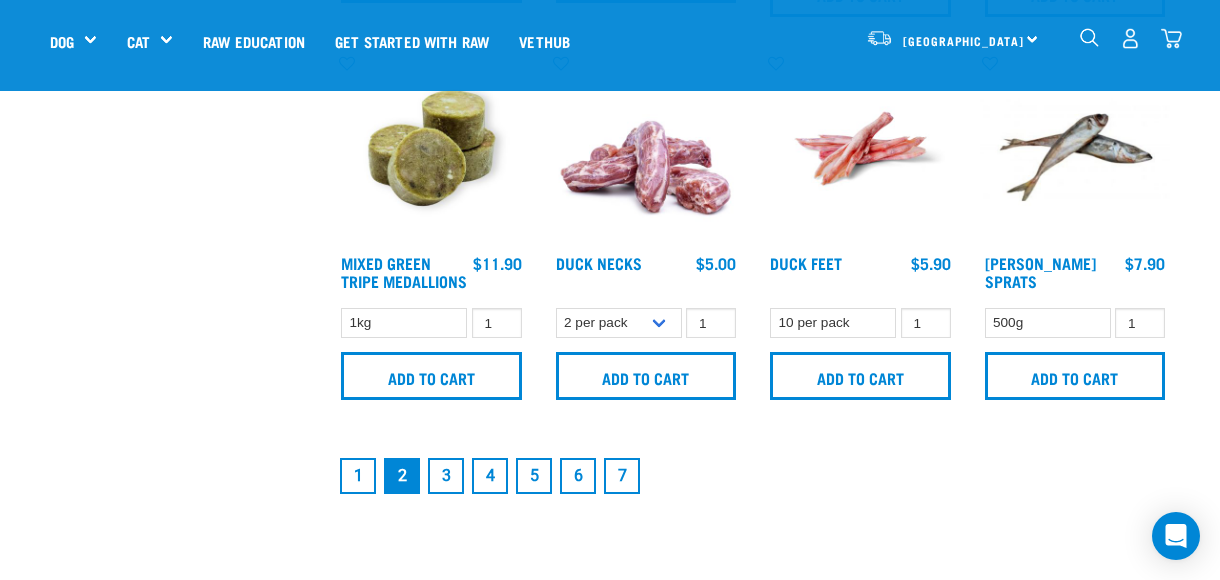 click on "3" at bounding box center (446, 476) 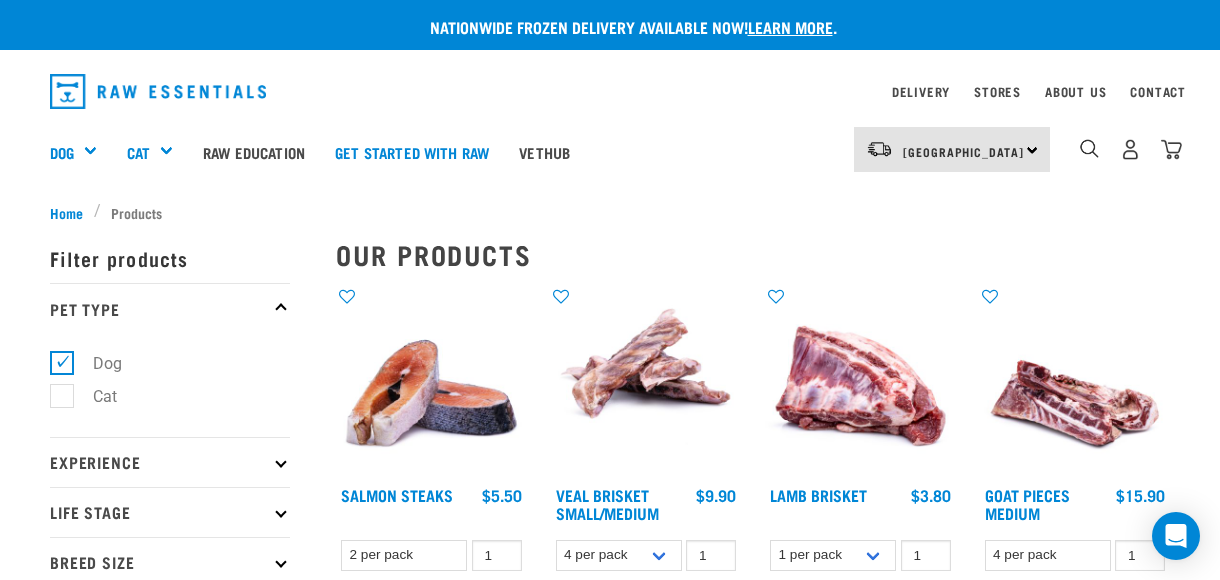 scroll, scrollTop: 0, scrollLeft: 0, axis: both 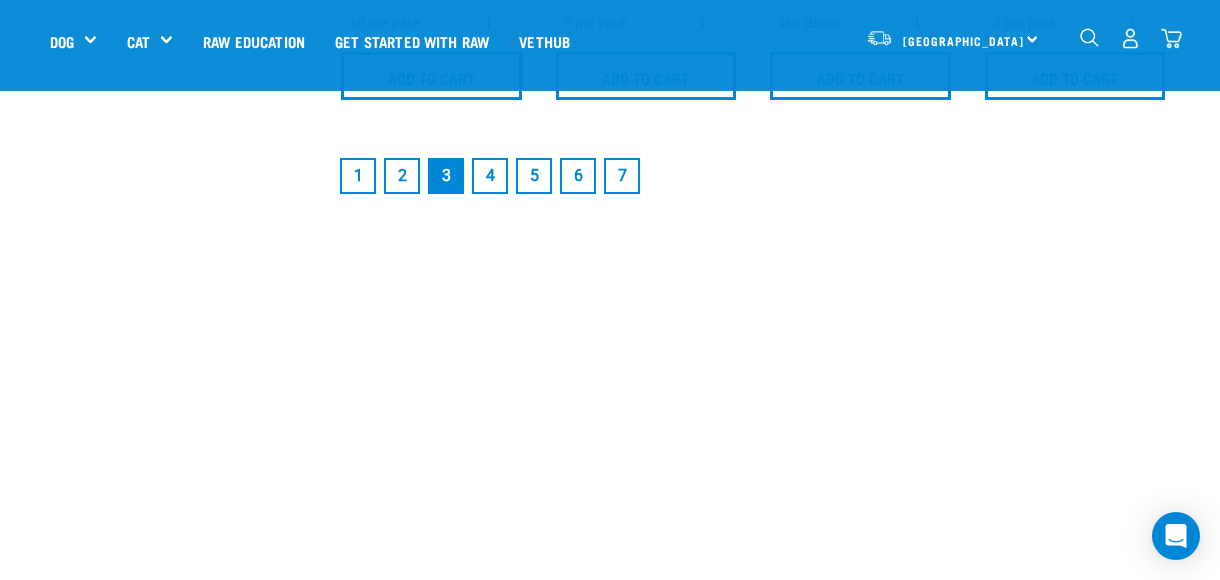 click on "4" at bounding box center [490, 176] 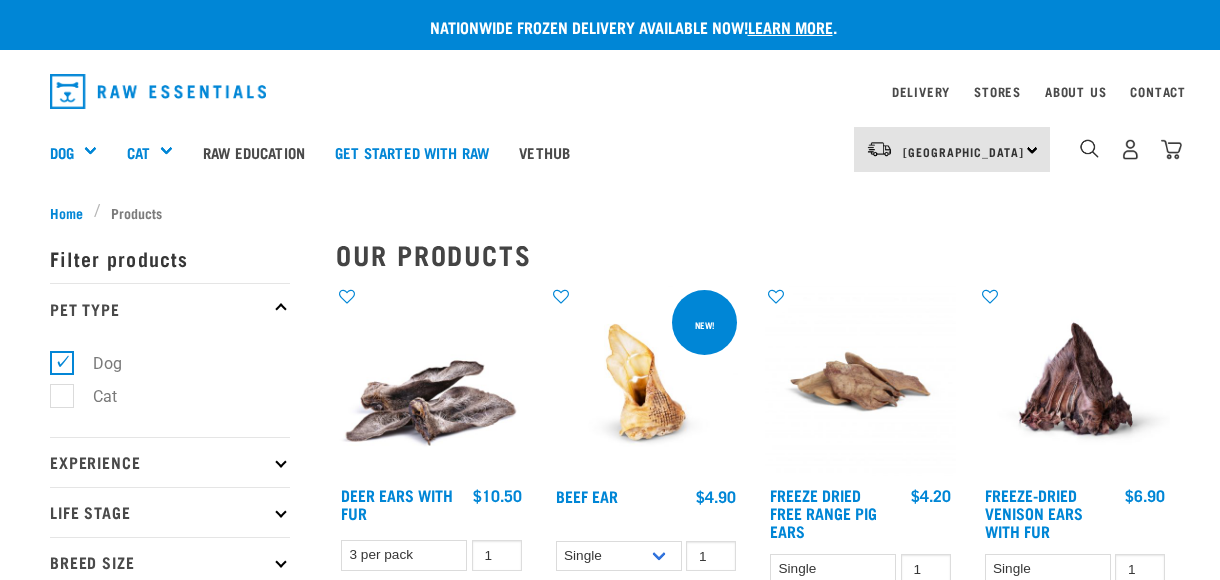 scroll, scrollTop: 0, scrollLeft: 0, axis: both 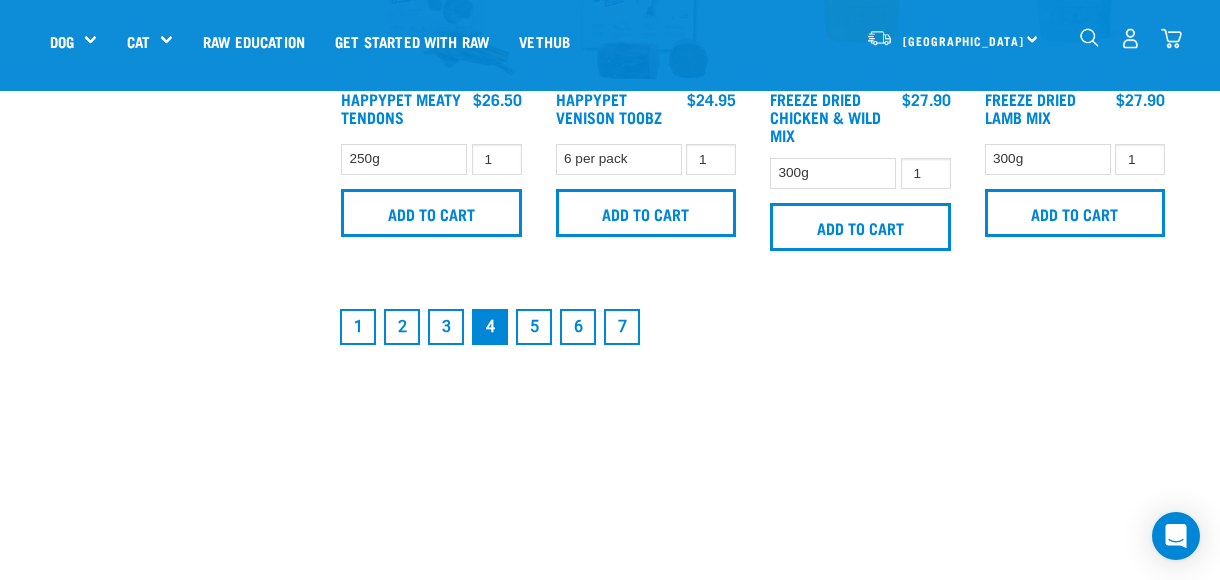 click on "5" at bounding box center [534, 327] 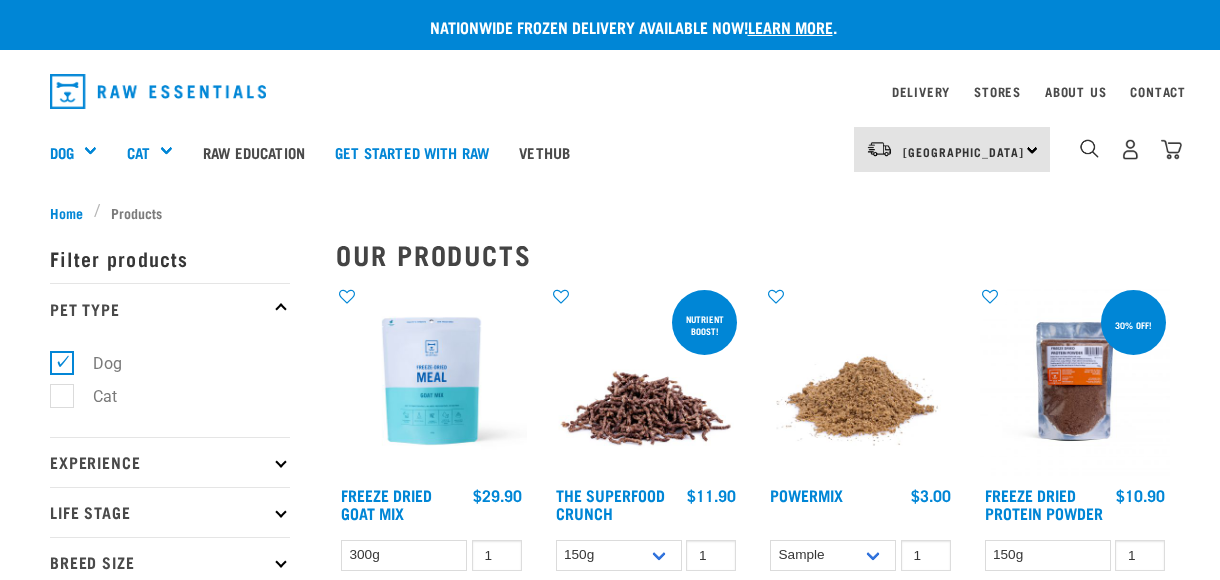 scroll, scrollTop: 0, scrollLeft: 0, axis: both 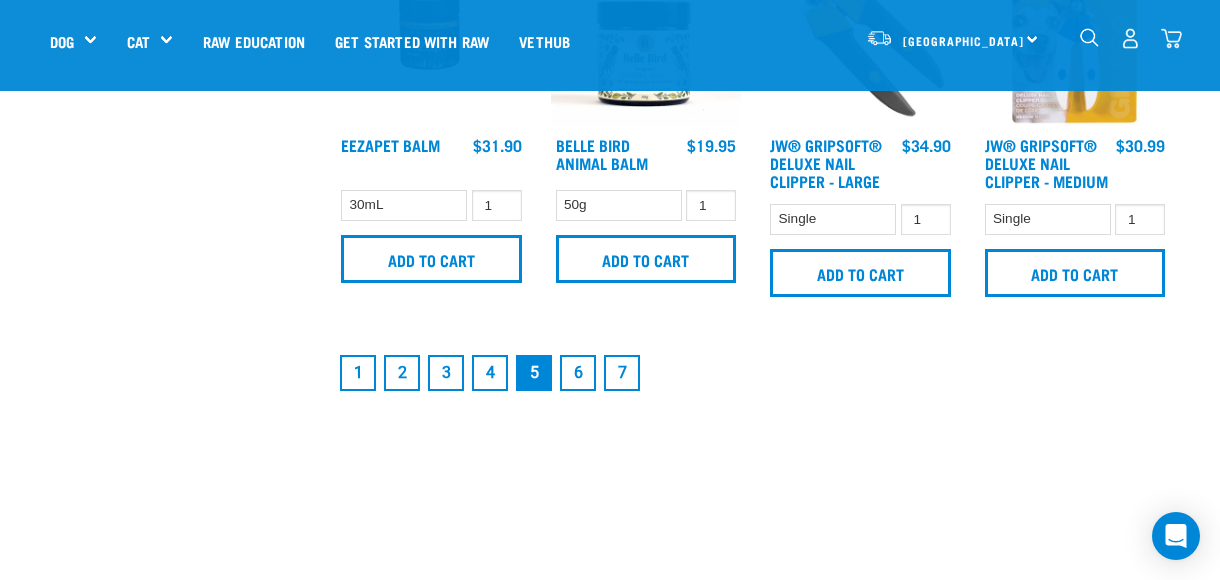 click on "6" at bounding box center [578, 373] 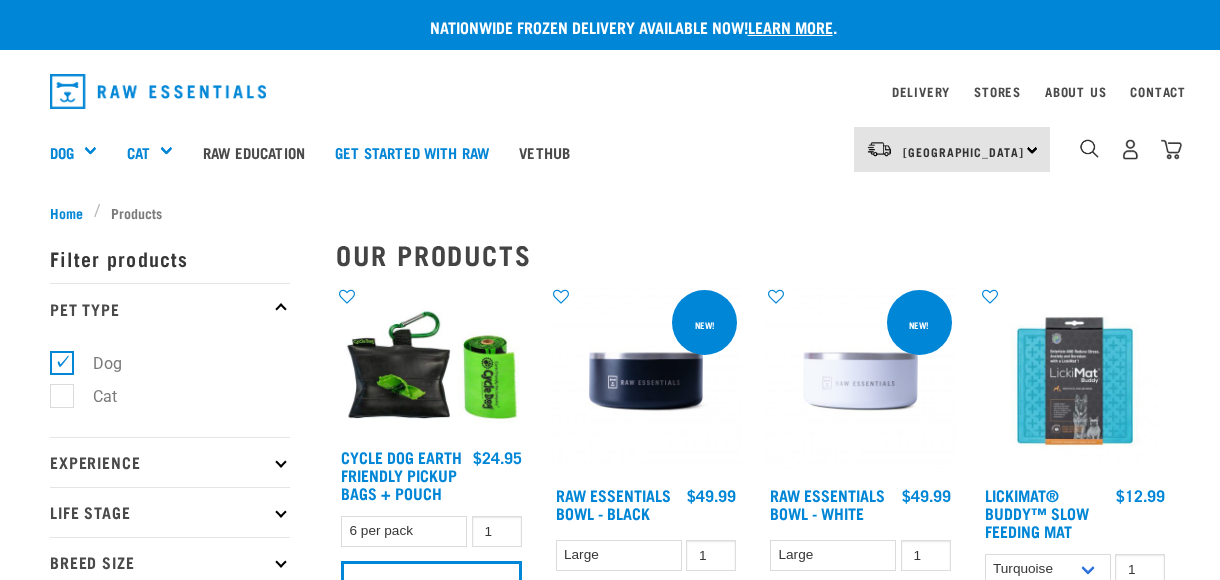 scroll, scrollTop: 0, scrollLeft: 0, axis: both 